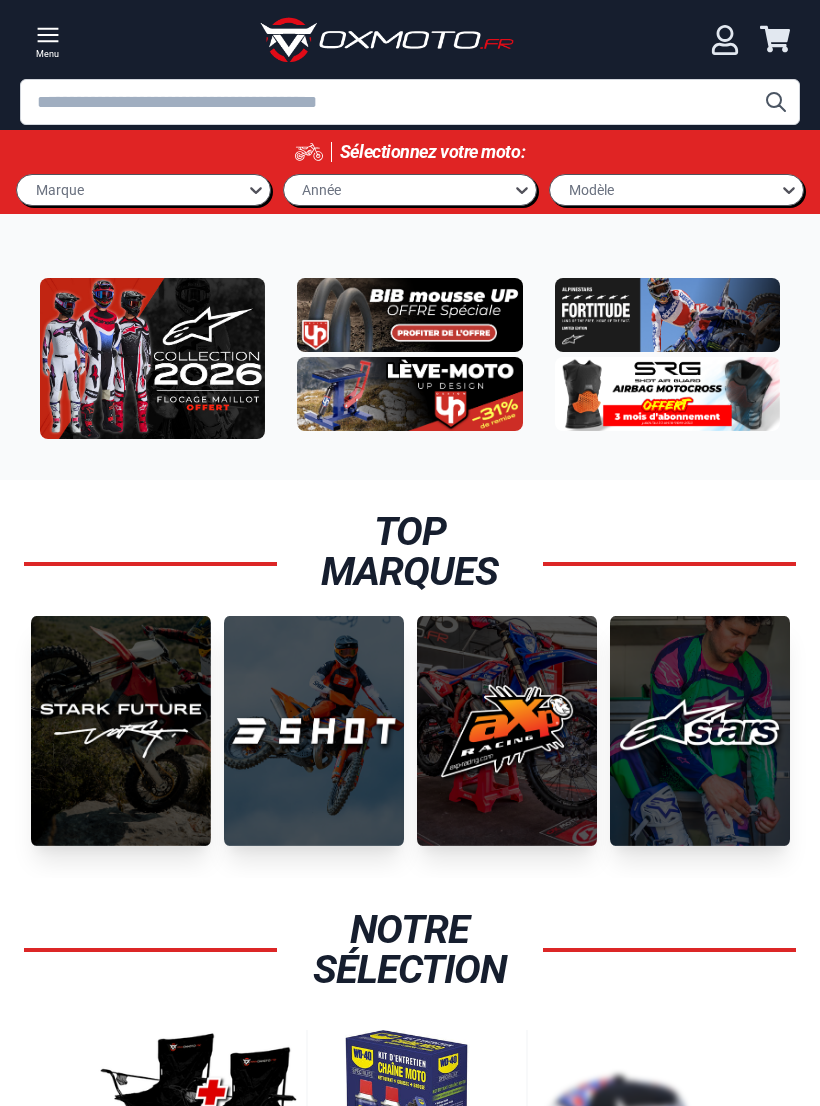 scroll, scrollTop: 0, scrollLeft: 0, axis: both 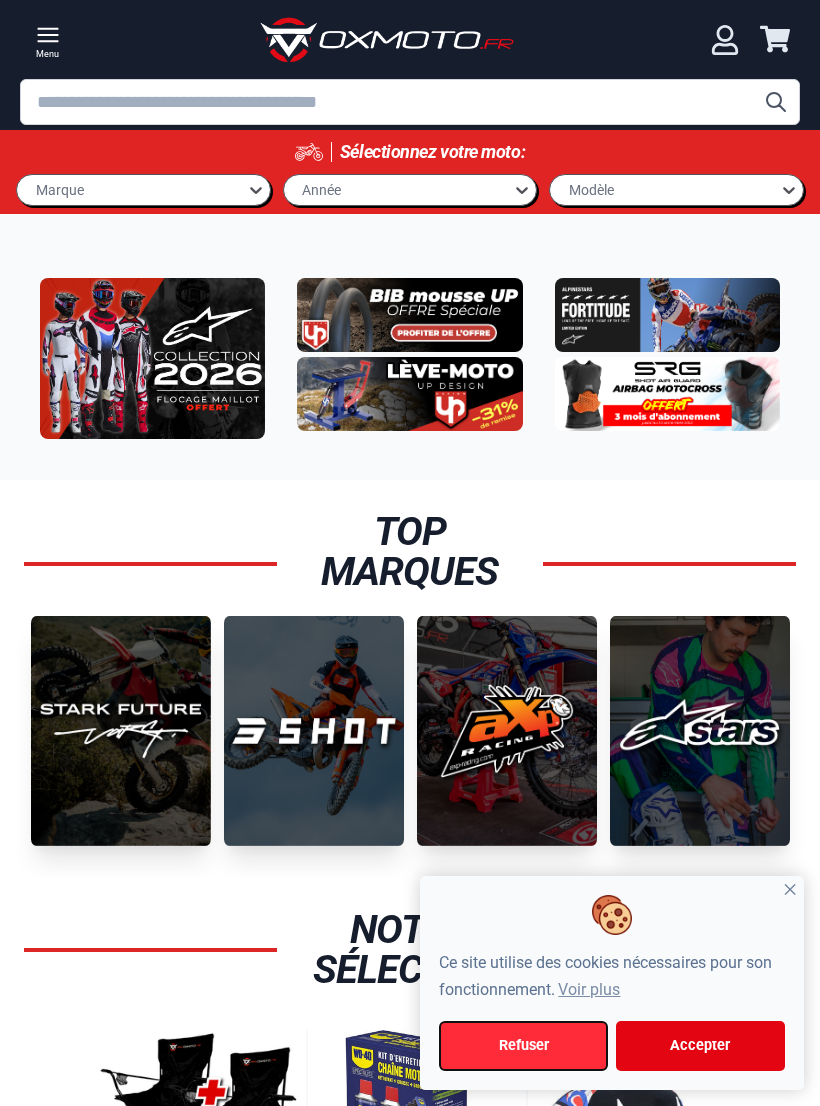 click on "Refuser" at bounding box center [523, 1046] 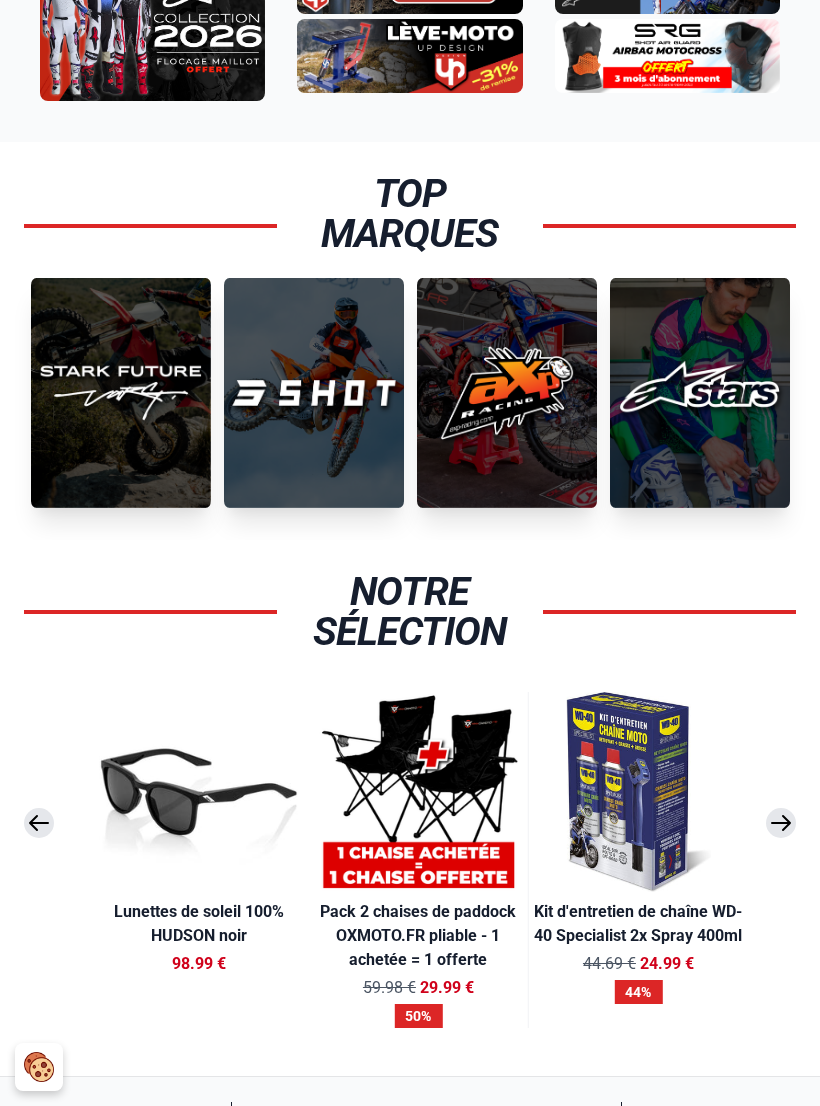 scroll, scrollTop: 0, scrollLeft: 0, axis: both 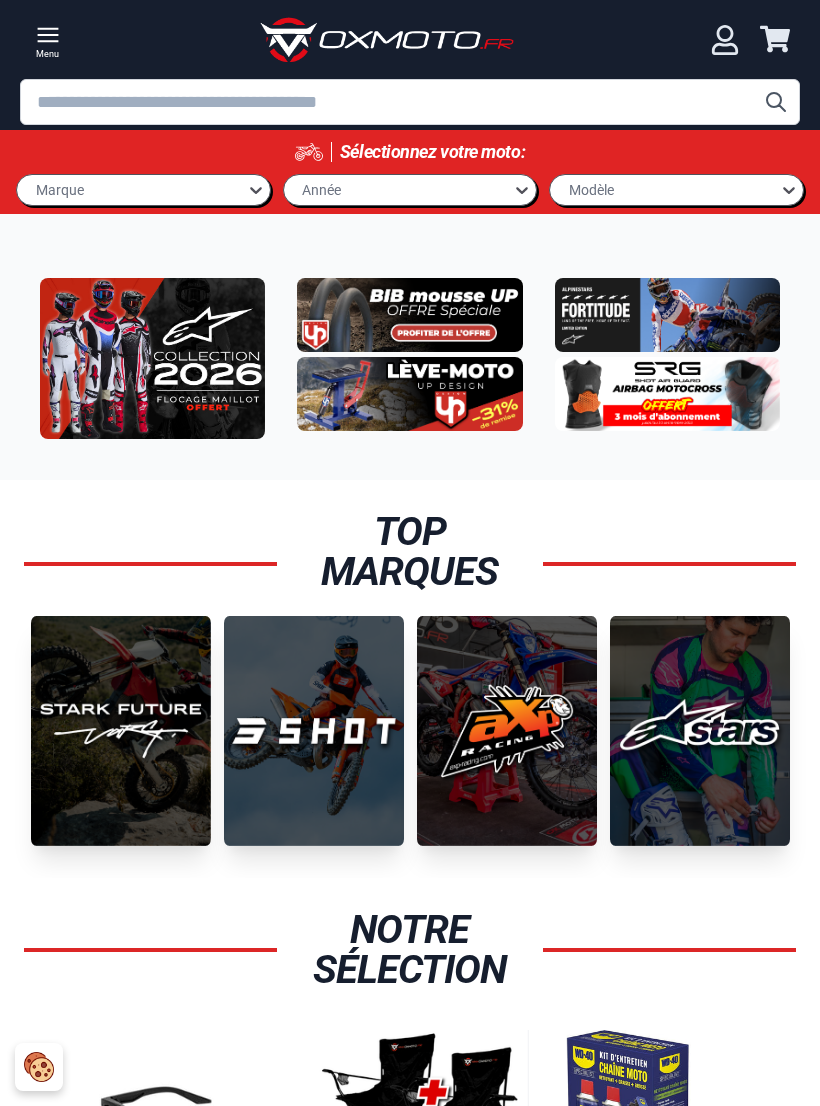 click 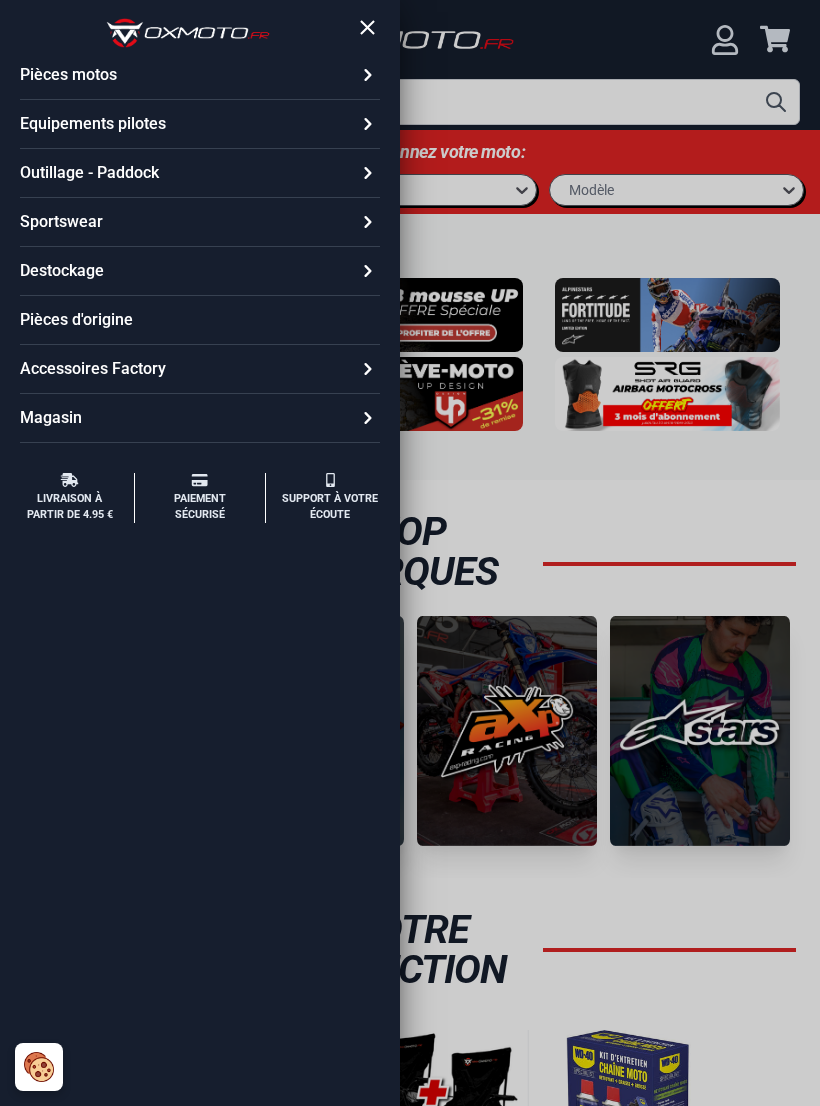 click 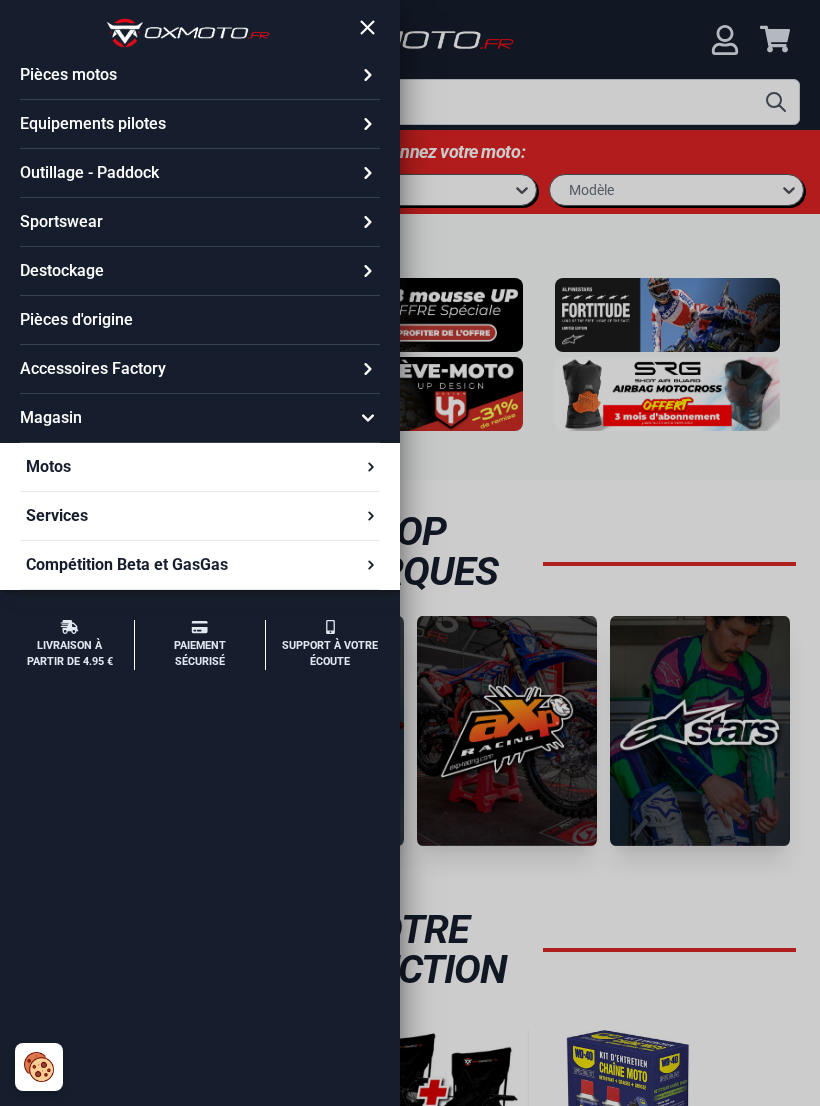 click on "Motos" at bounding box center (48, 467) 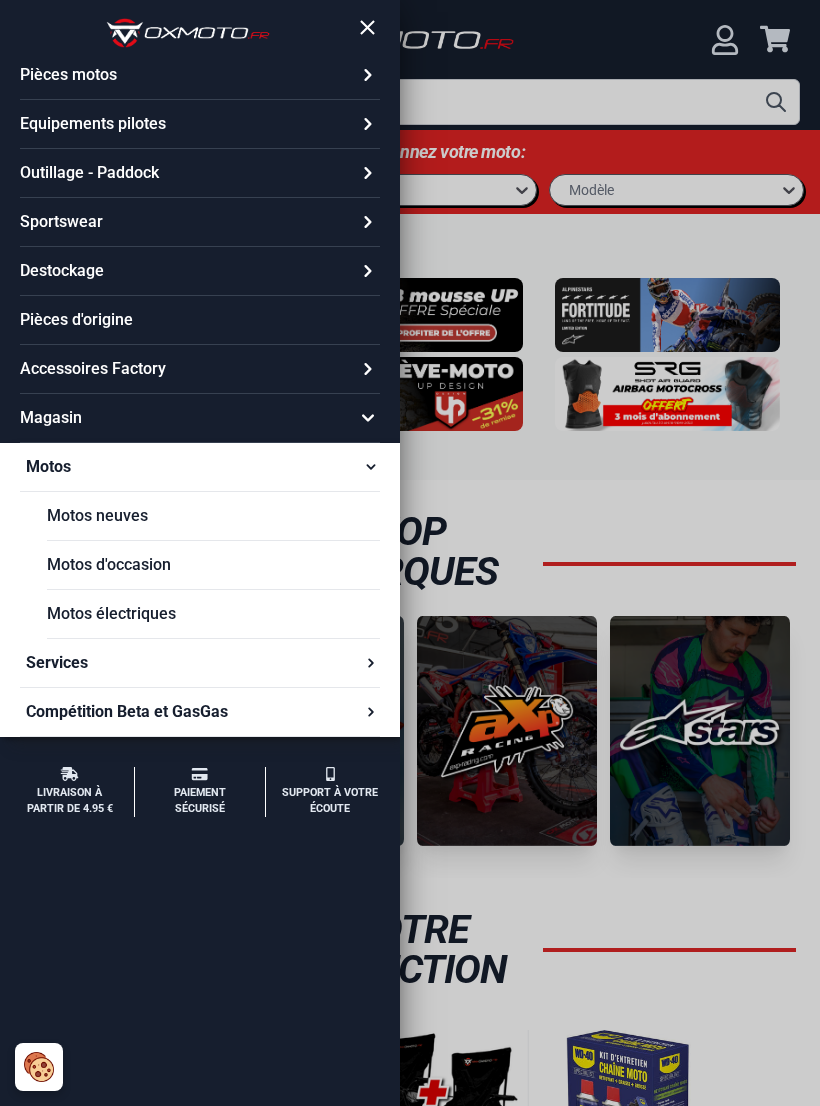 click on "Motos neuves" at bounding box center (213, 516) 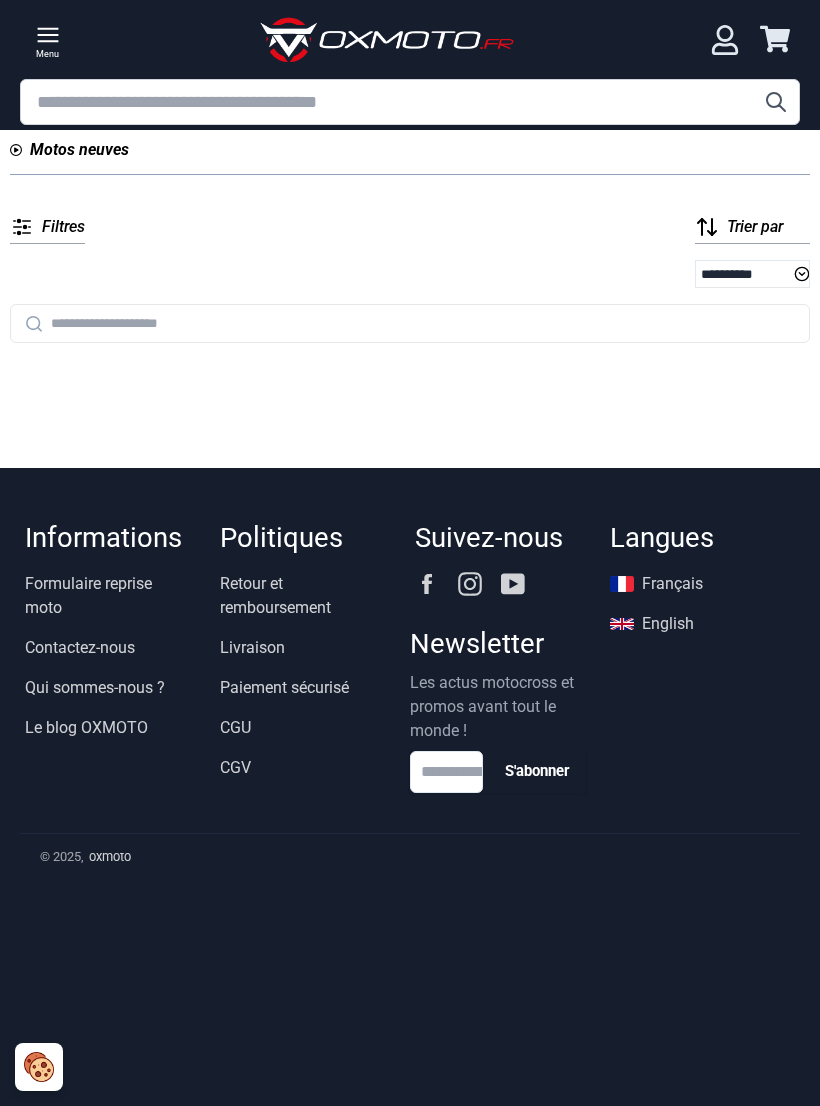 scroll, scrollTop: 0, scrollLeft: 0, axis: both 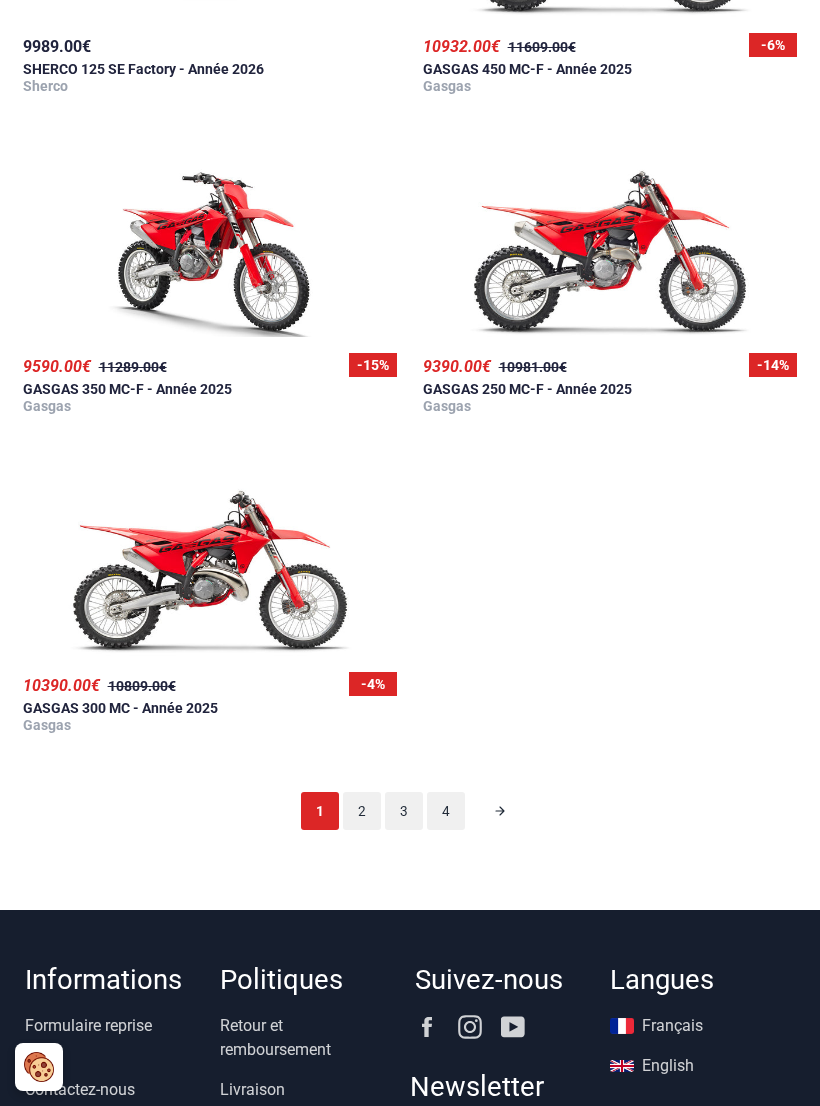 click on "2" at bounding box center [362, 811] 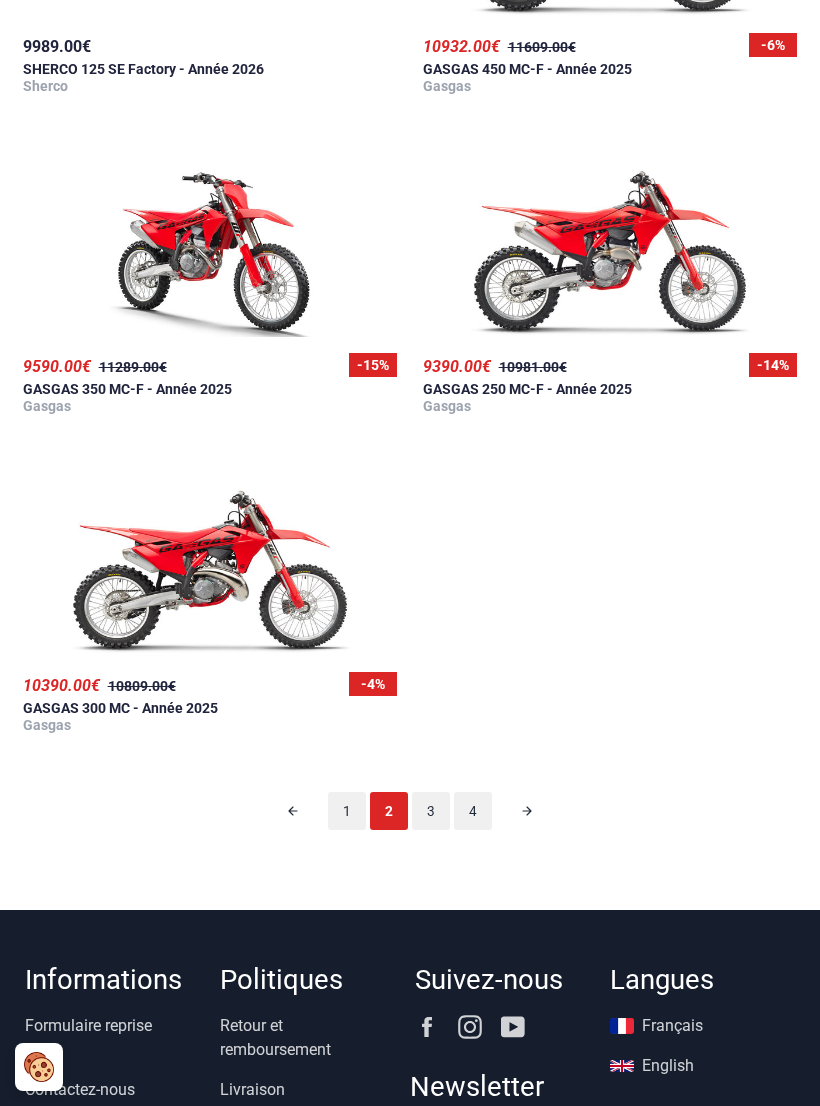 scroll, scrollTop: 130, scrollLeft: 0, axis: vertical 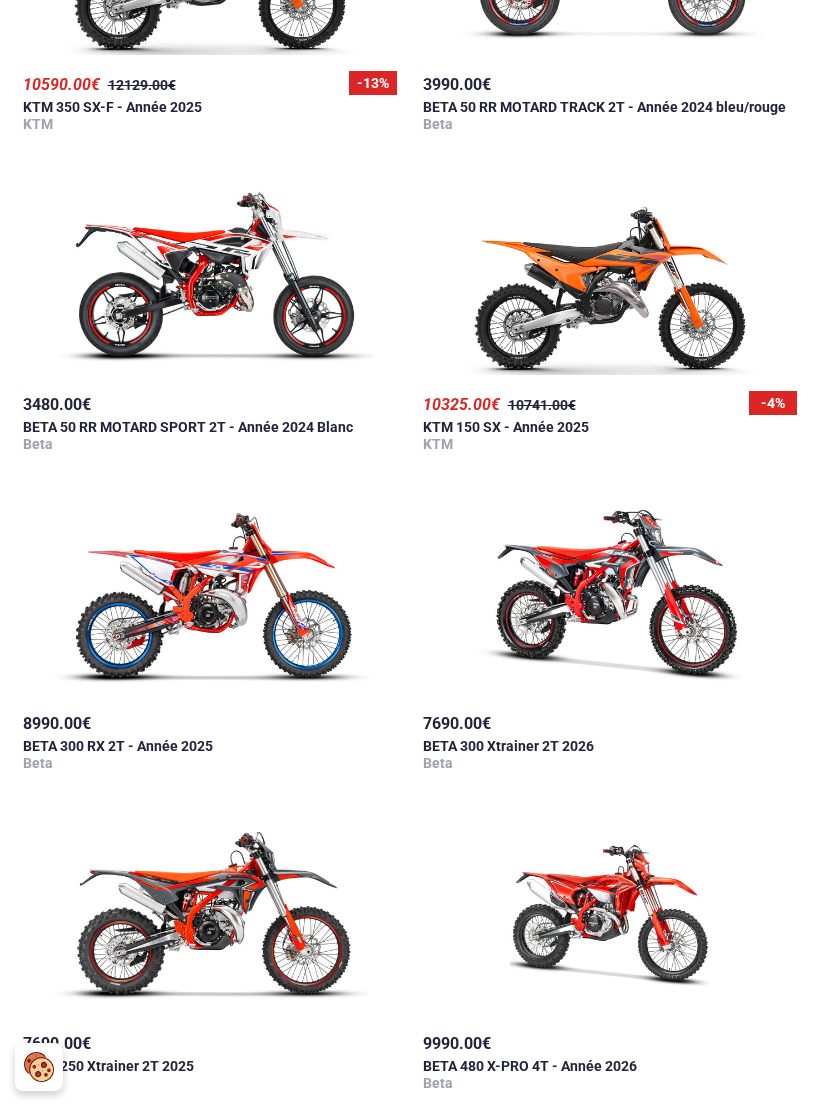 click on "7690.00  €" at bounding box center [457, 723] 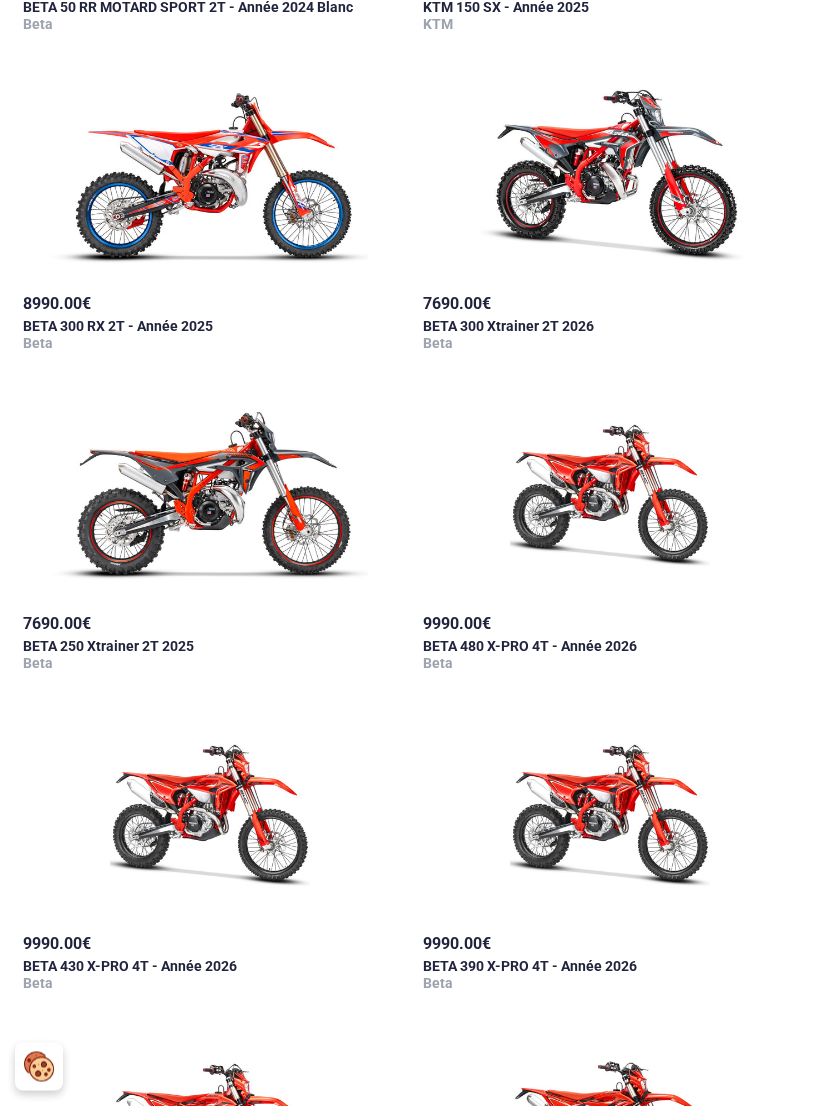 scroll, scrollTop: 1687, scrollLeft: 0, axis: vertical 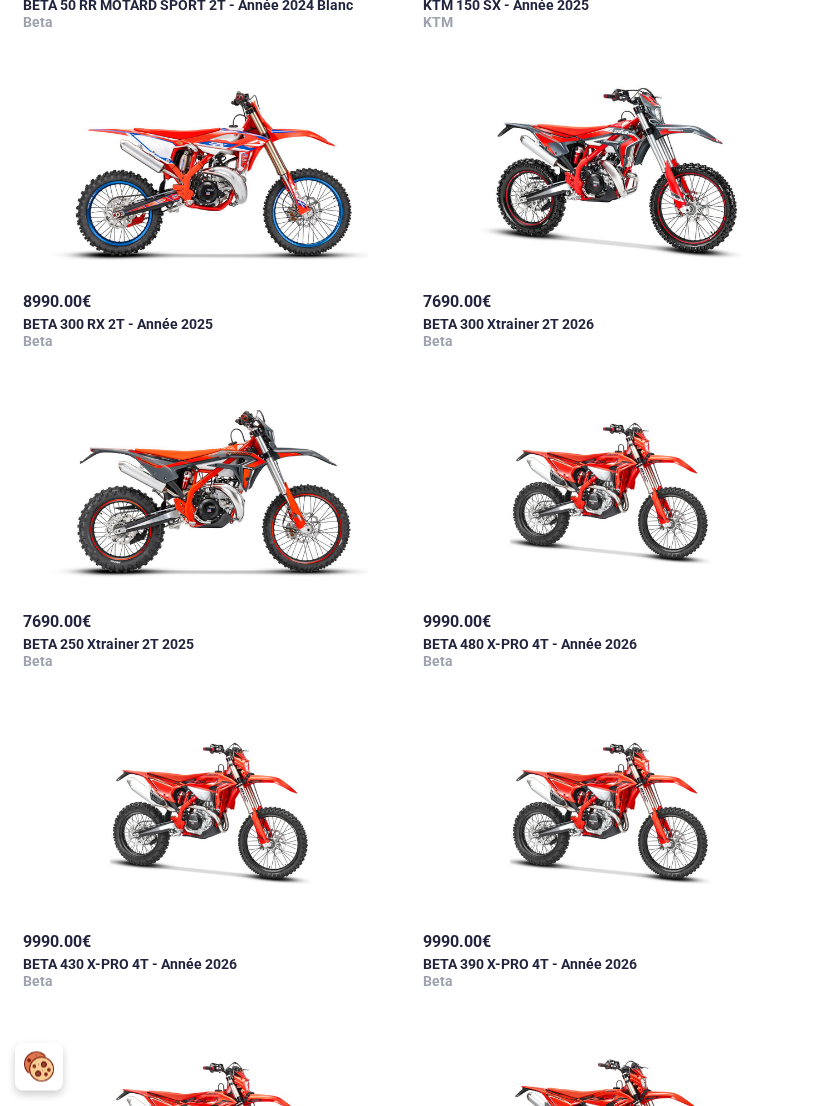 click at bounding box center [209, 493] 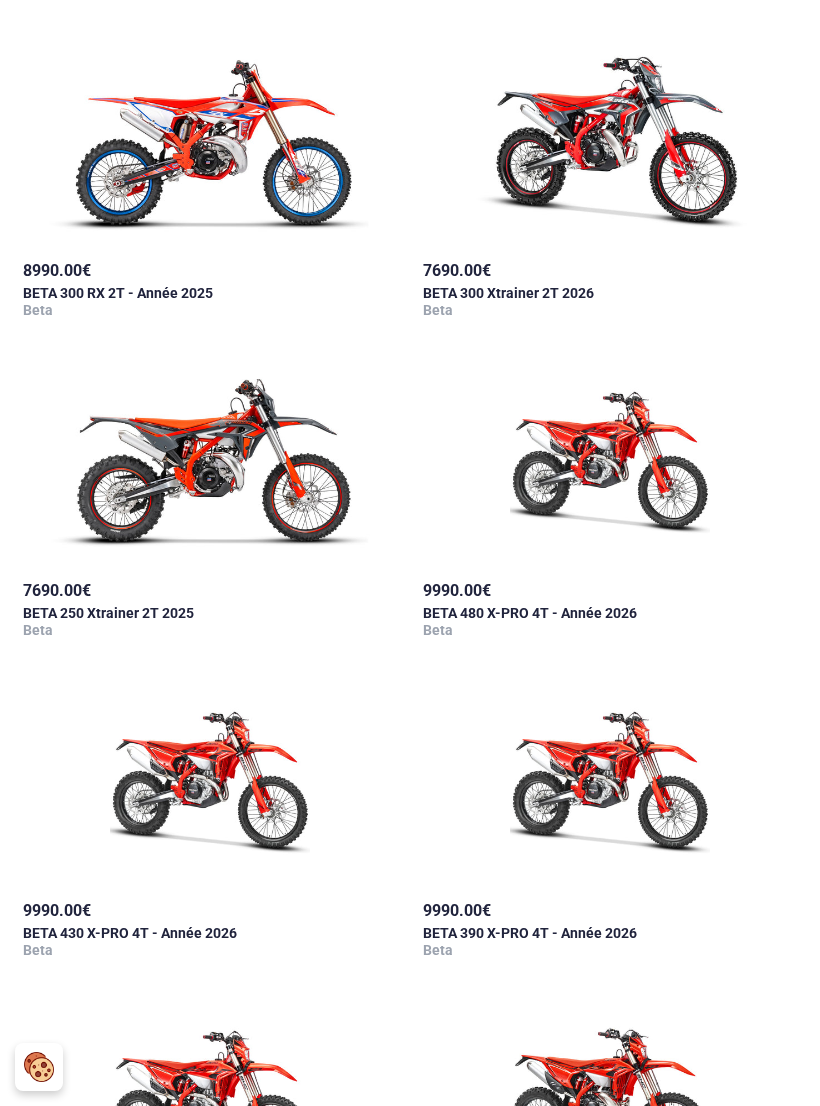 click at bounding box center [610, 461] 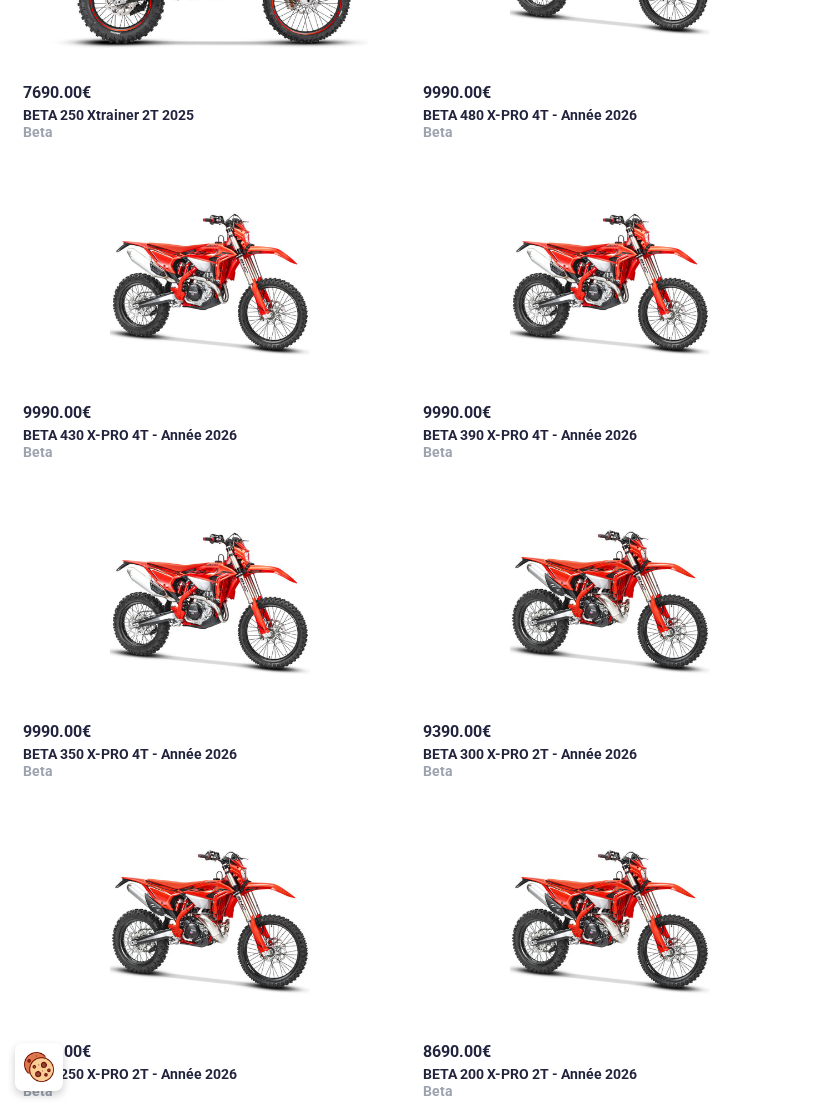 scroll, scrollTop: 2251, scrollLeft: 0, axis: vertical 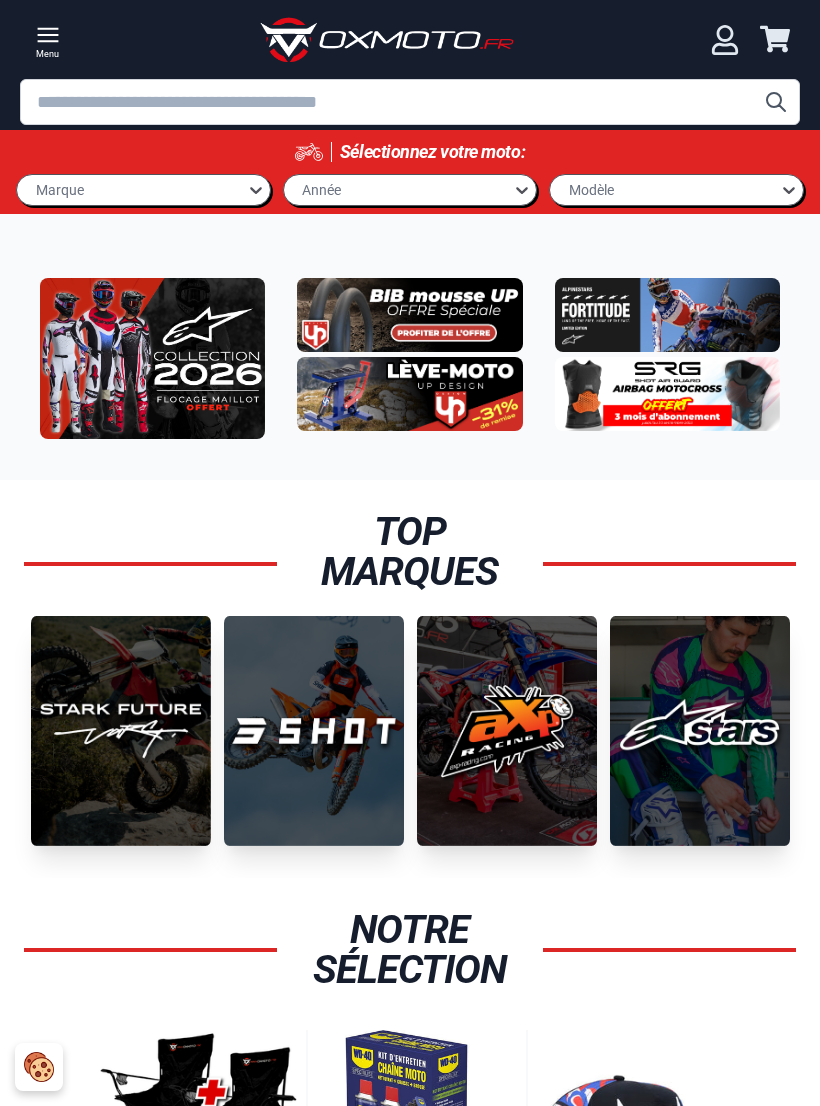 click 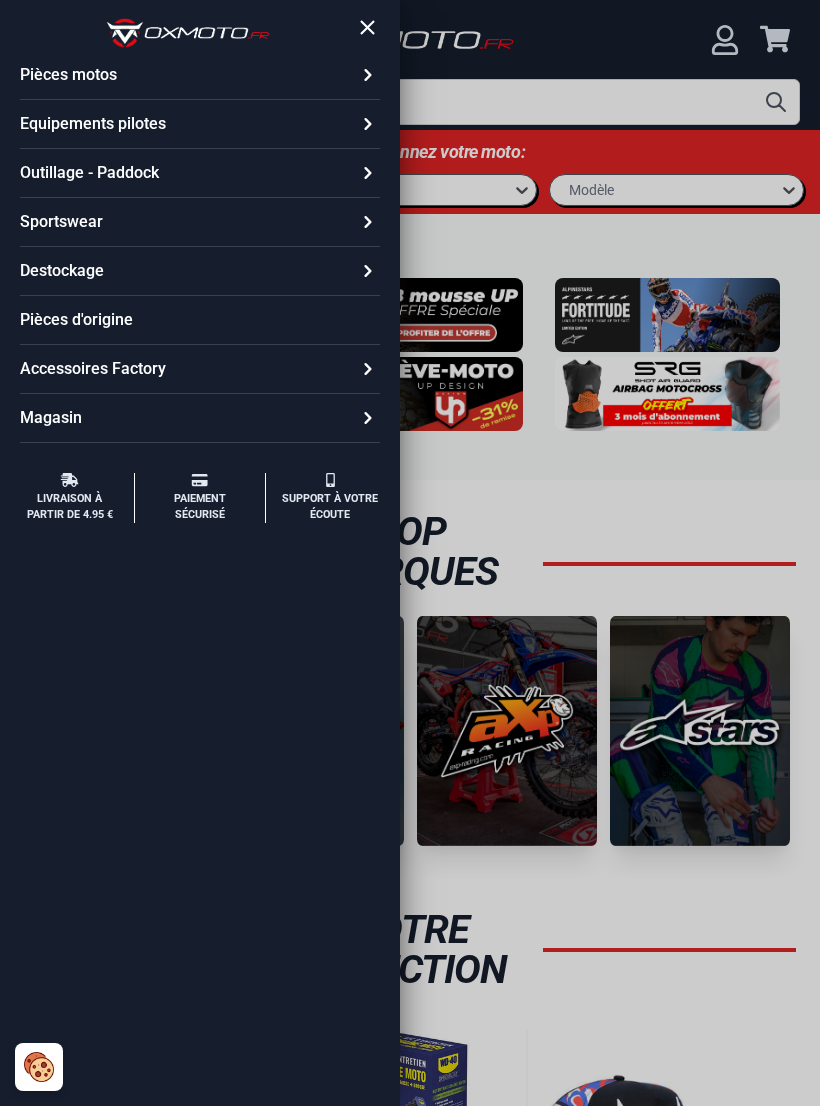 click on "Magasin" at bounding box center (51, 418) 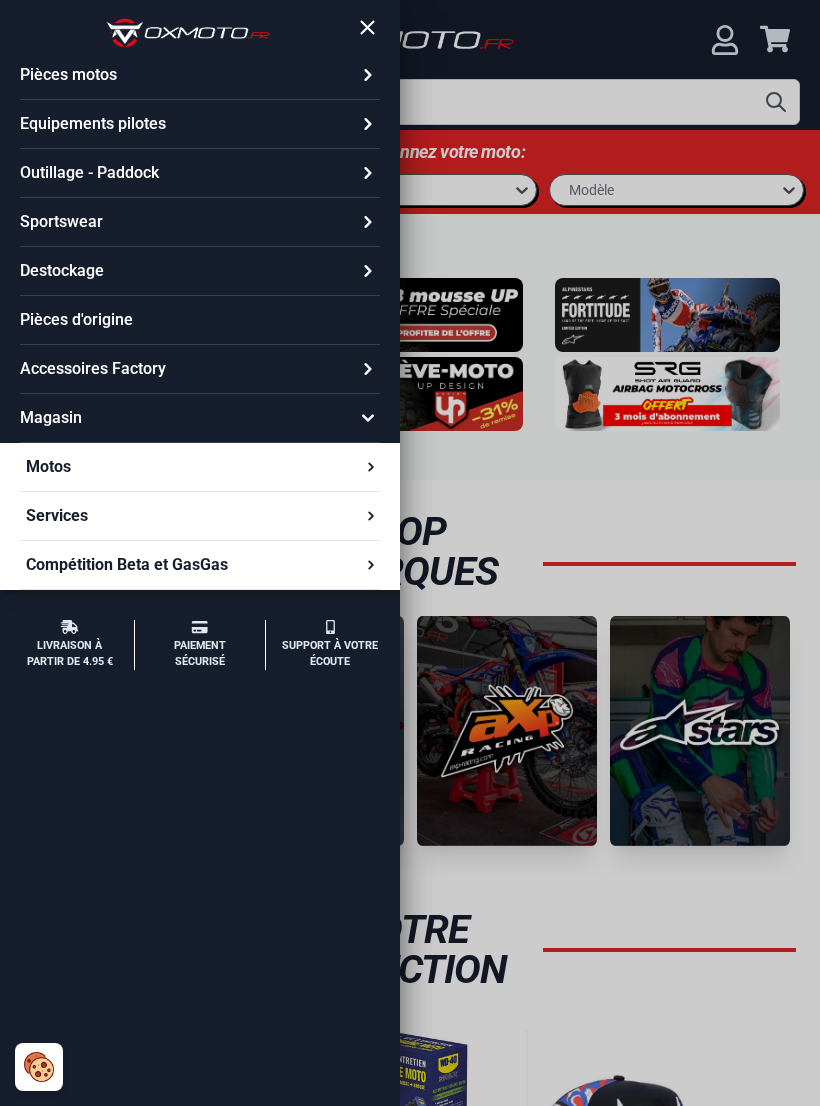 click 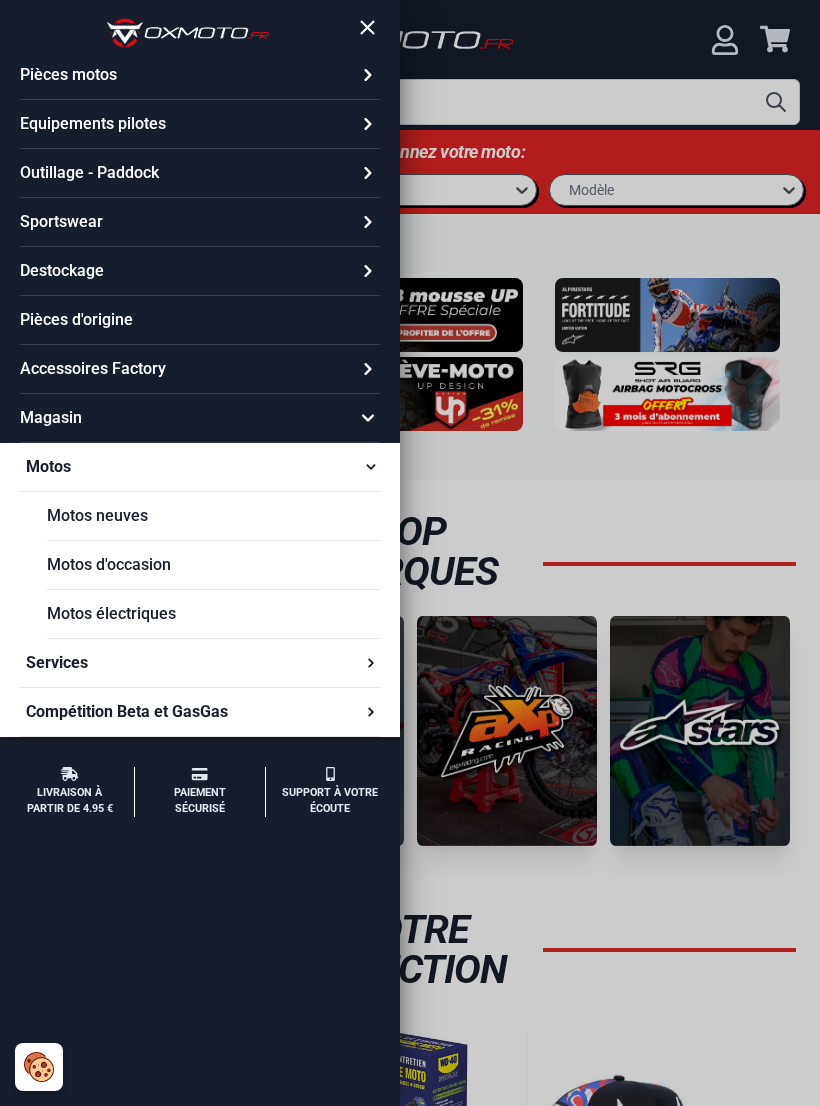 click on "Motos d'occasion" at bounding box center (213, 565) 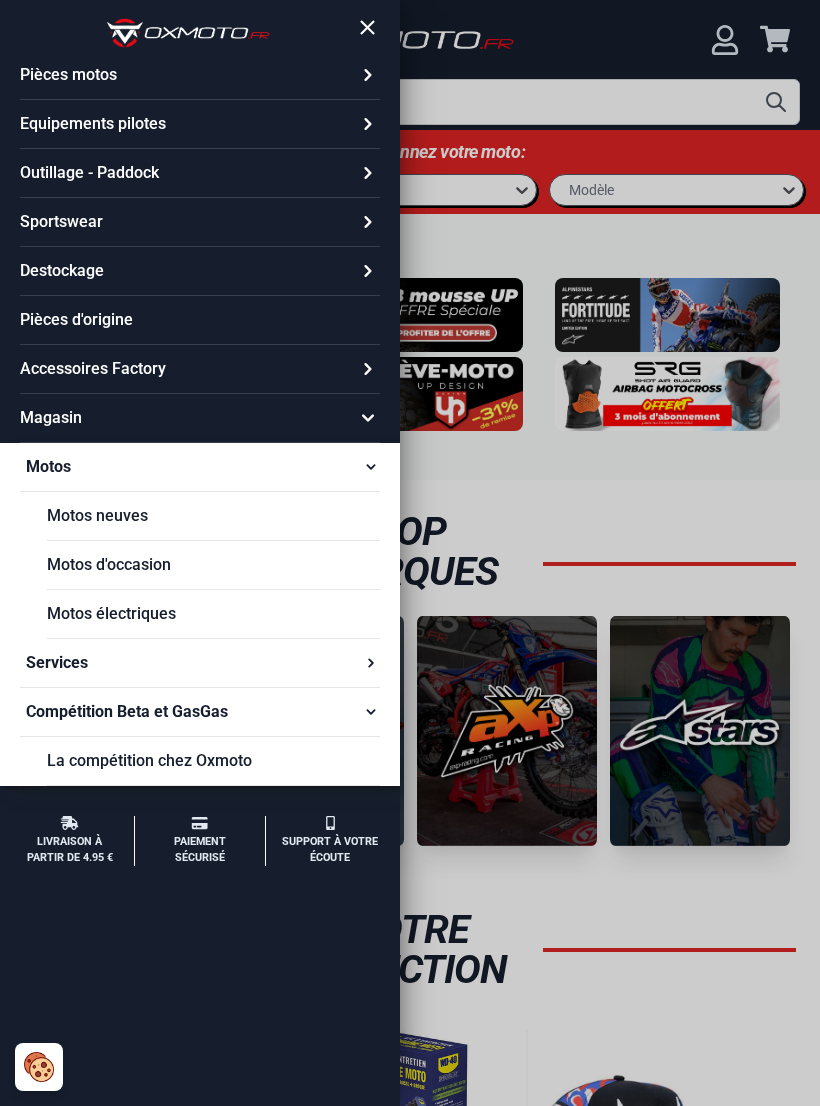 click 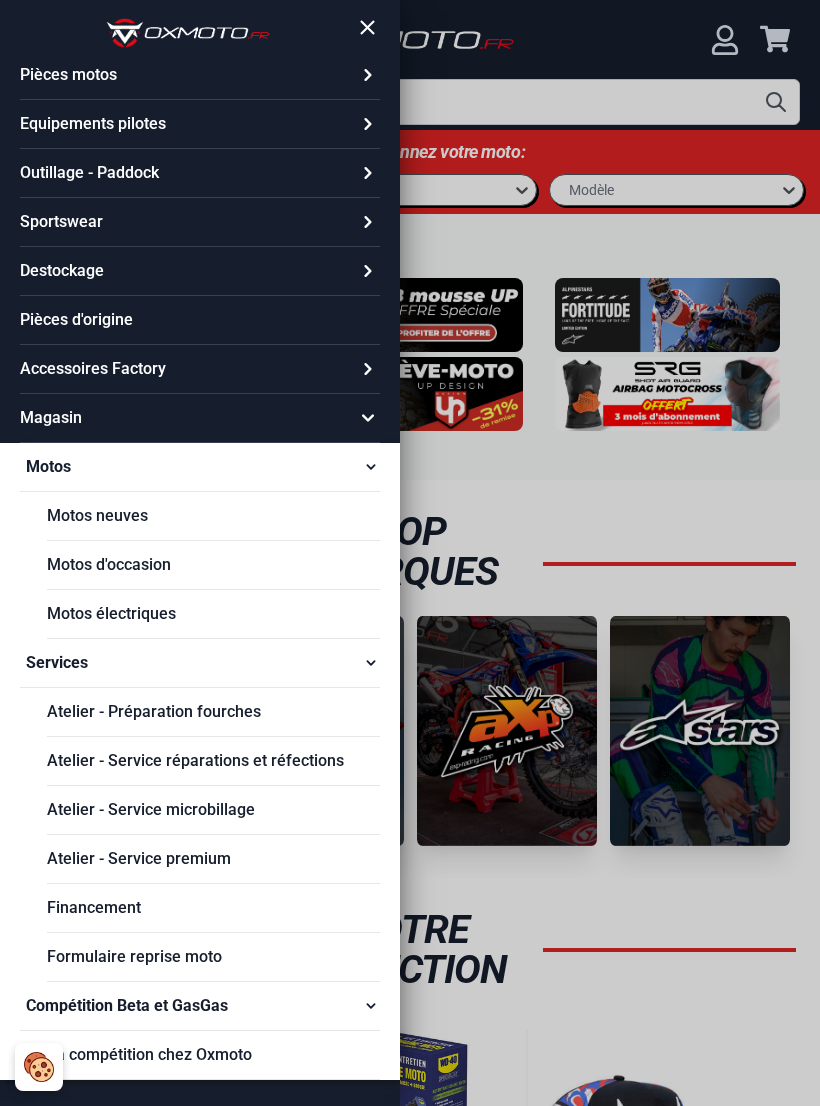 scroll, scrollTop: 0, scrollLeft: 0, axis: both 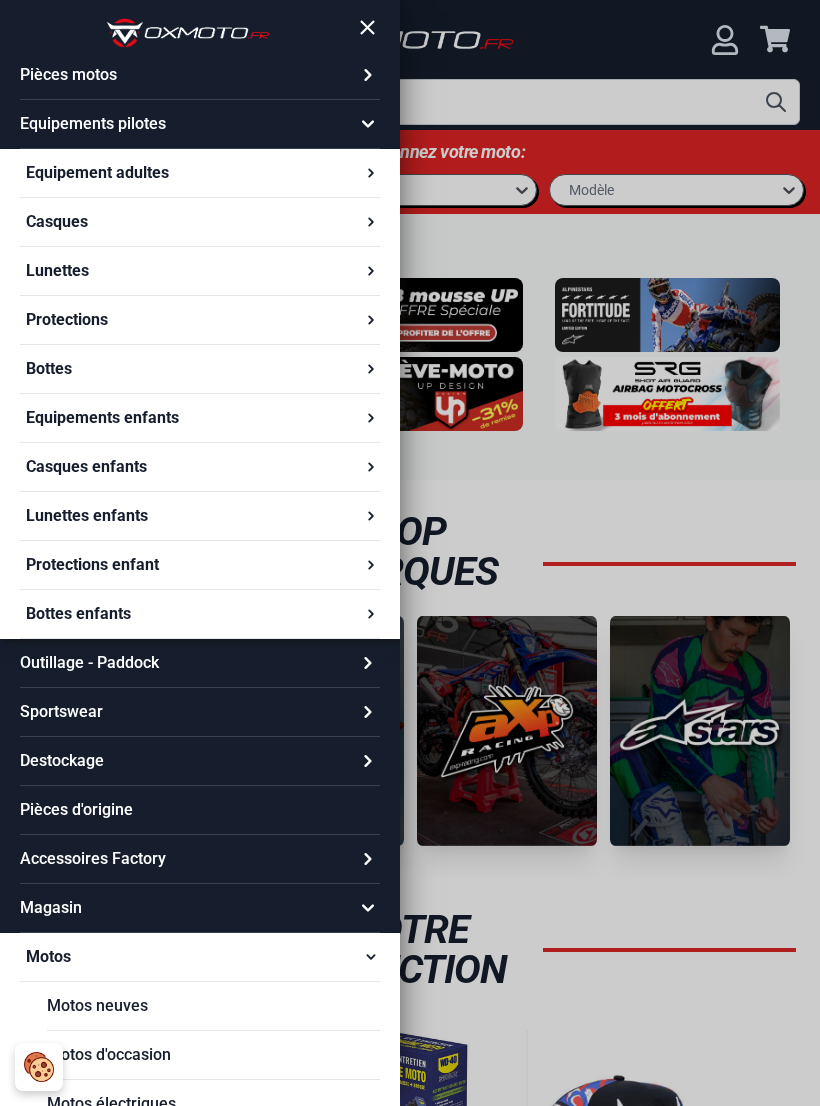 click on "Equipements pilotes" at bounding box center (93, 124) 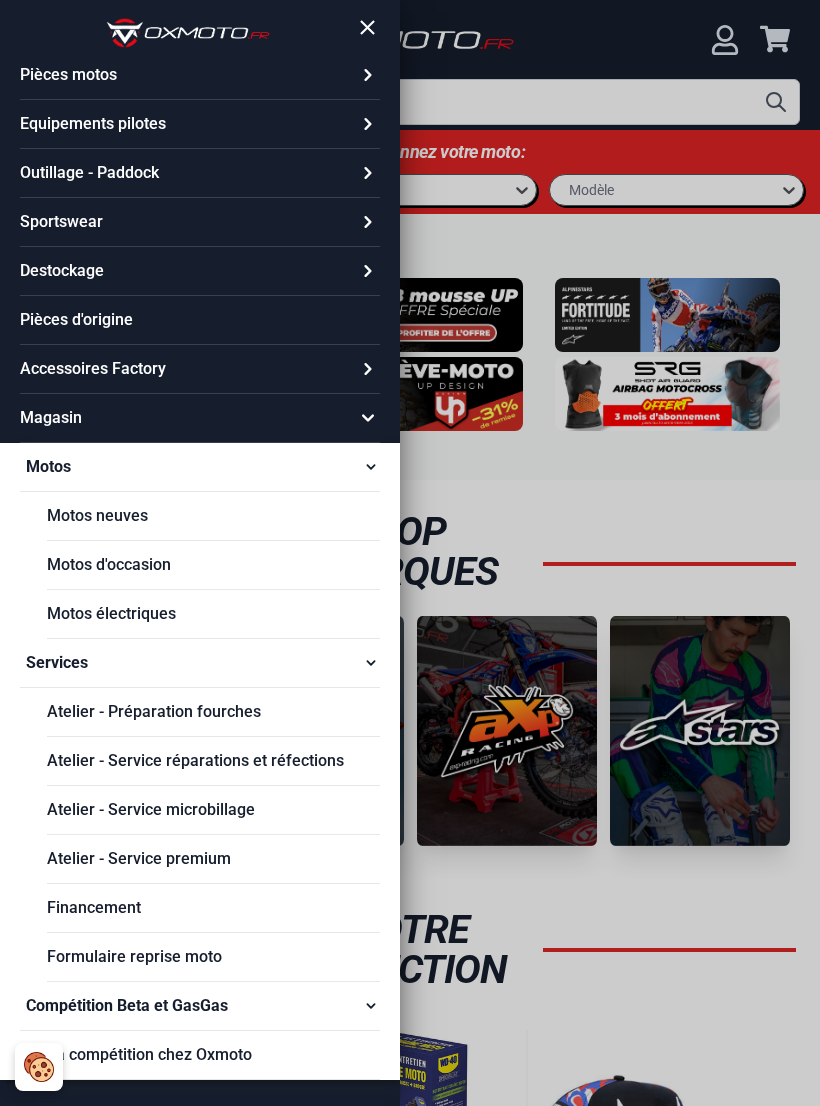 click 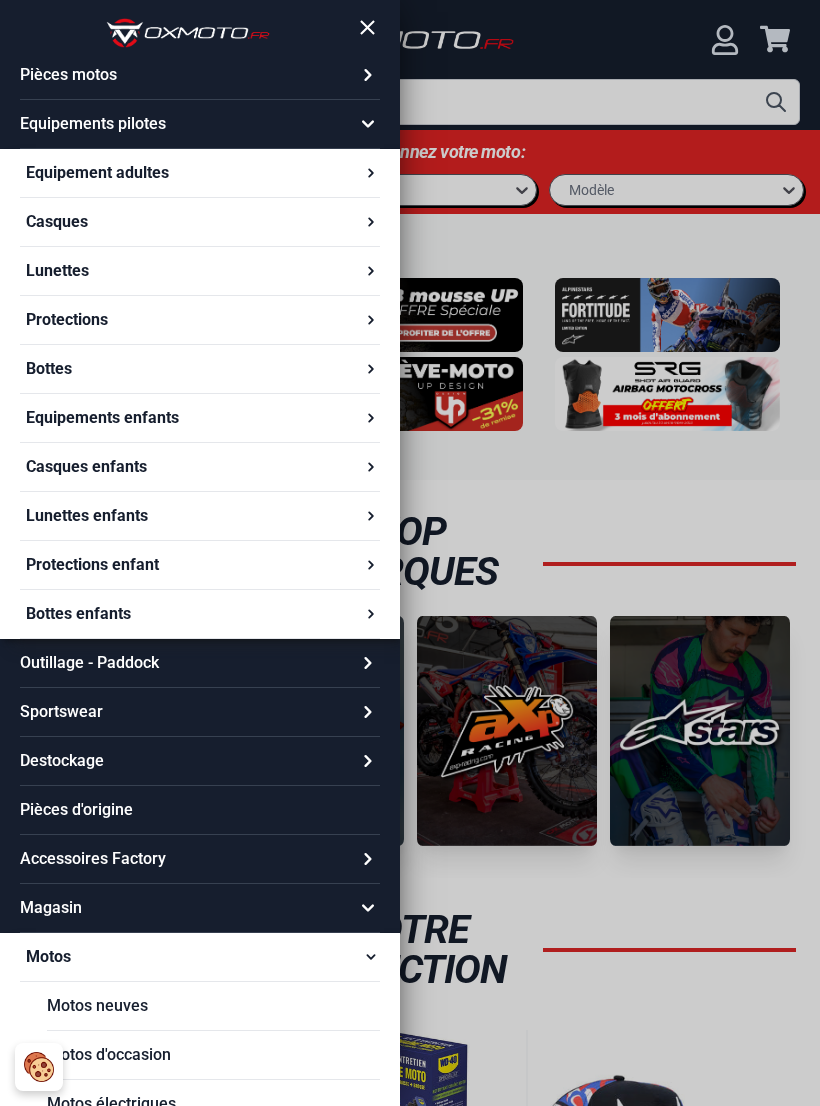 click on "Casques" at bounding box center [57, 222] 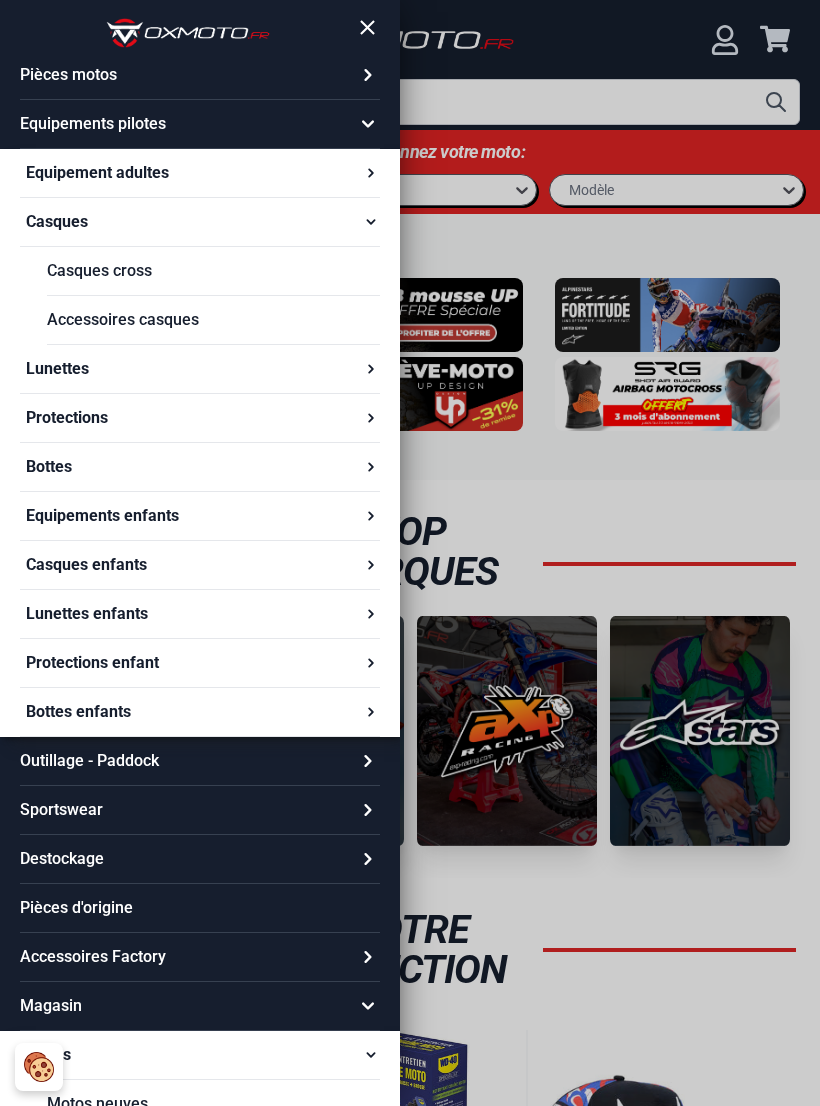 click on "Casques cross" at bounding box center (213, 271) 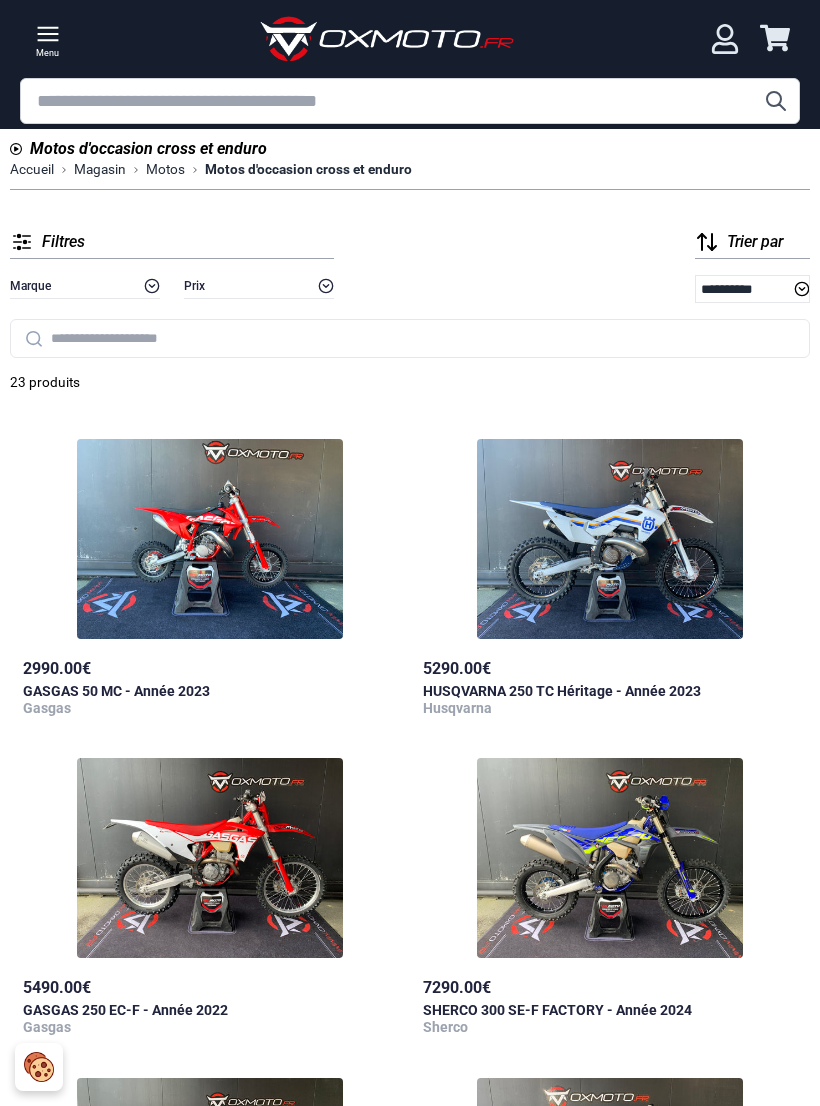scroll, scrollTop: 0, scrollLeft: 0, axis: both 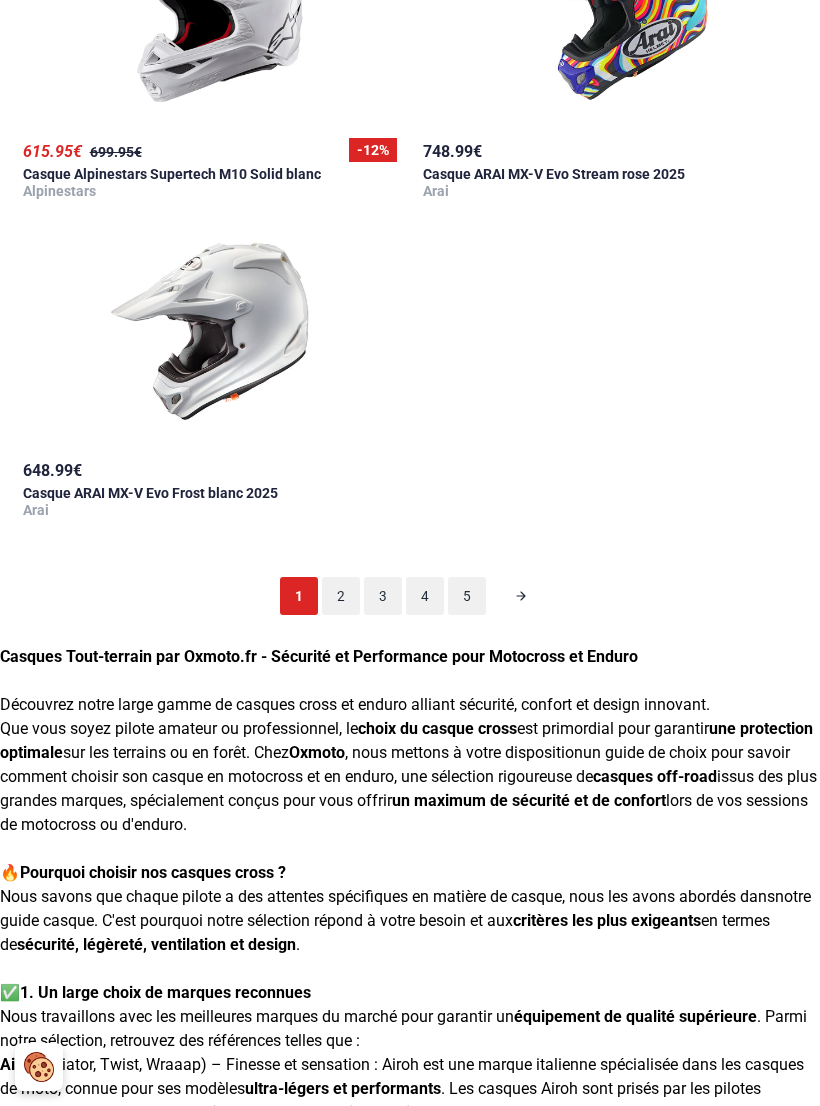 click on "2" at bounding box center [341, 596] 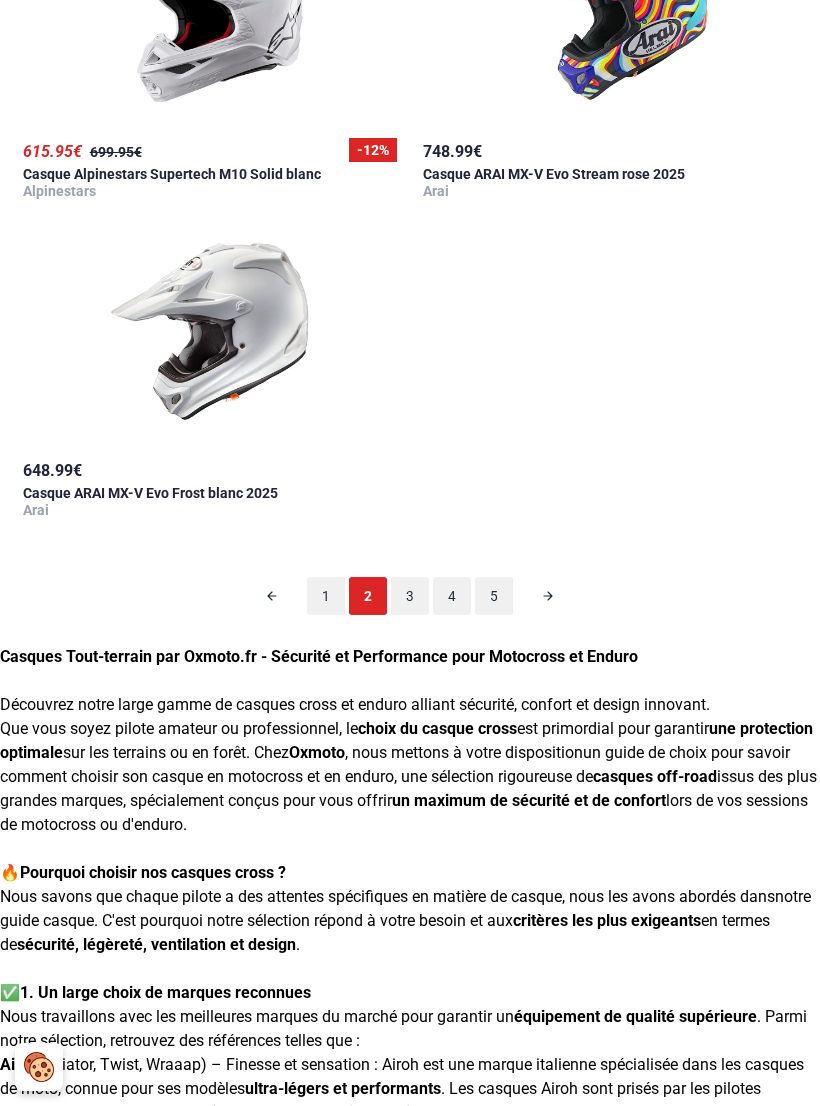 scroll, scrollTop: 130, scrollLeft: 0, axis: vertical 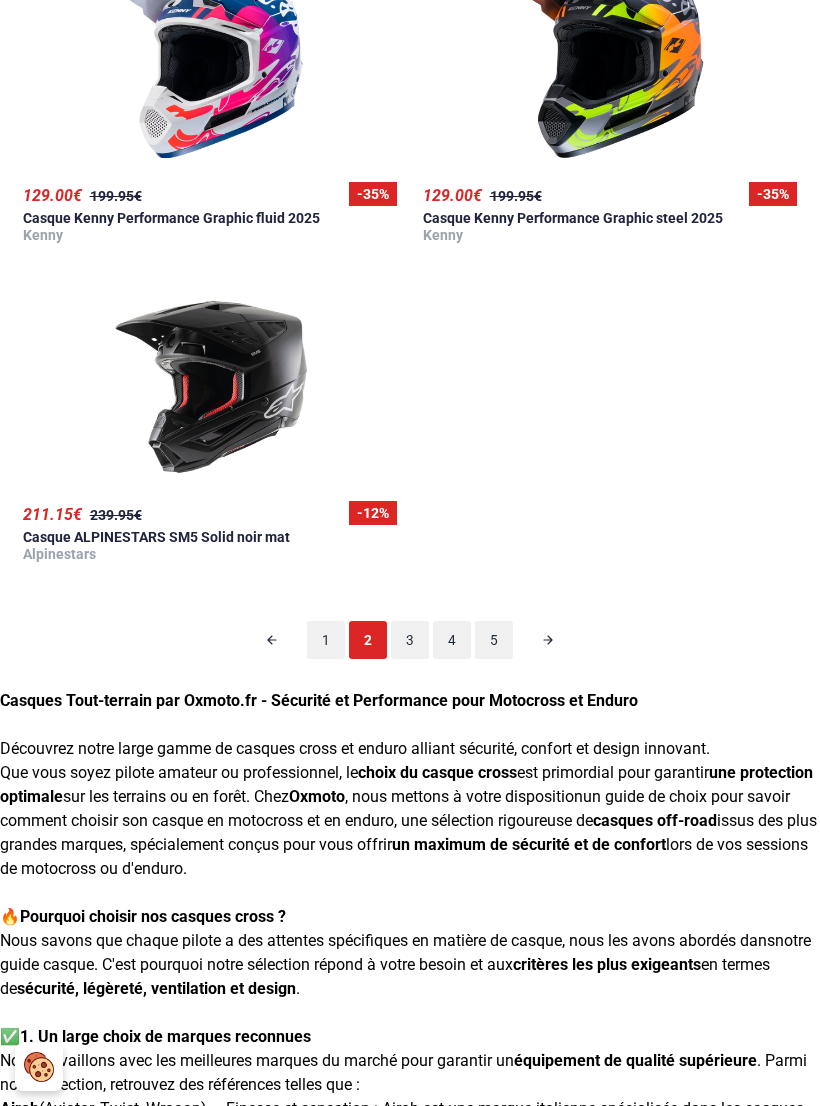 click on "3" at bounding box center [410, 640] 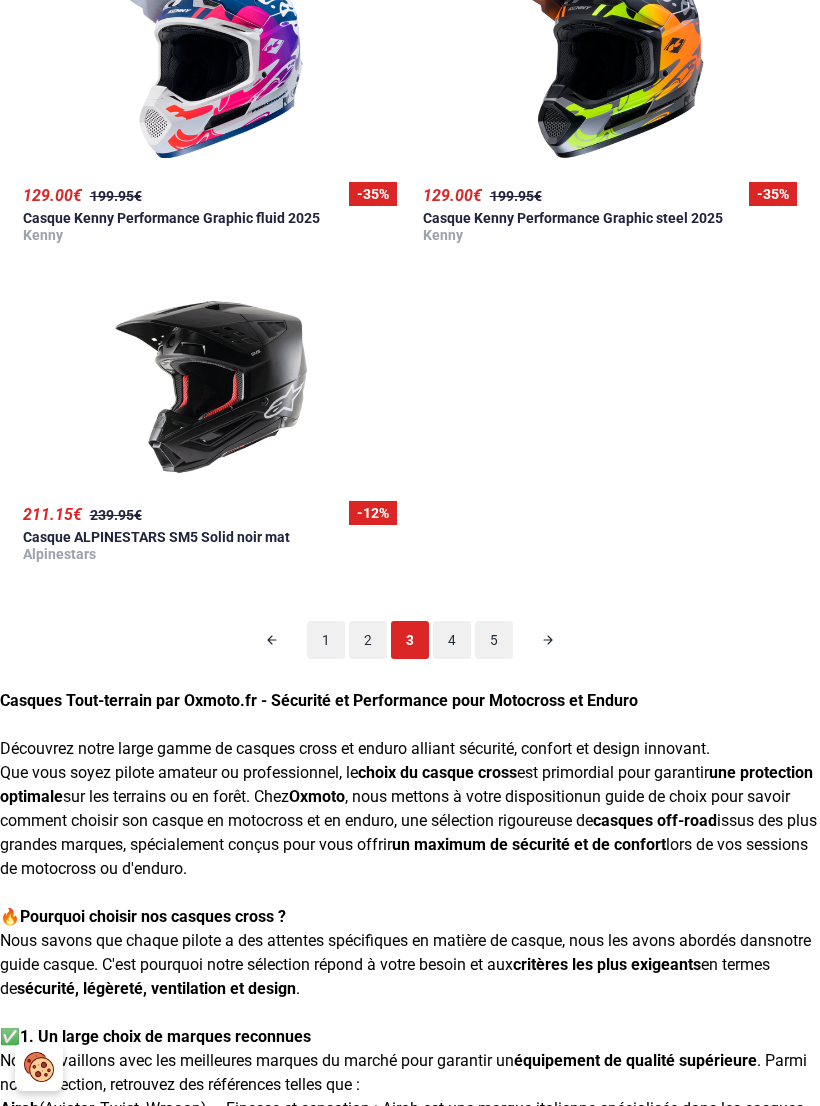 scroll, scrollTop: 130, scrollLeft: 0, axis: vertical 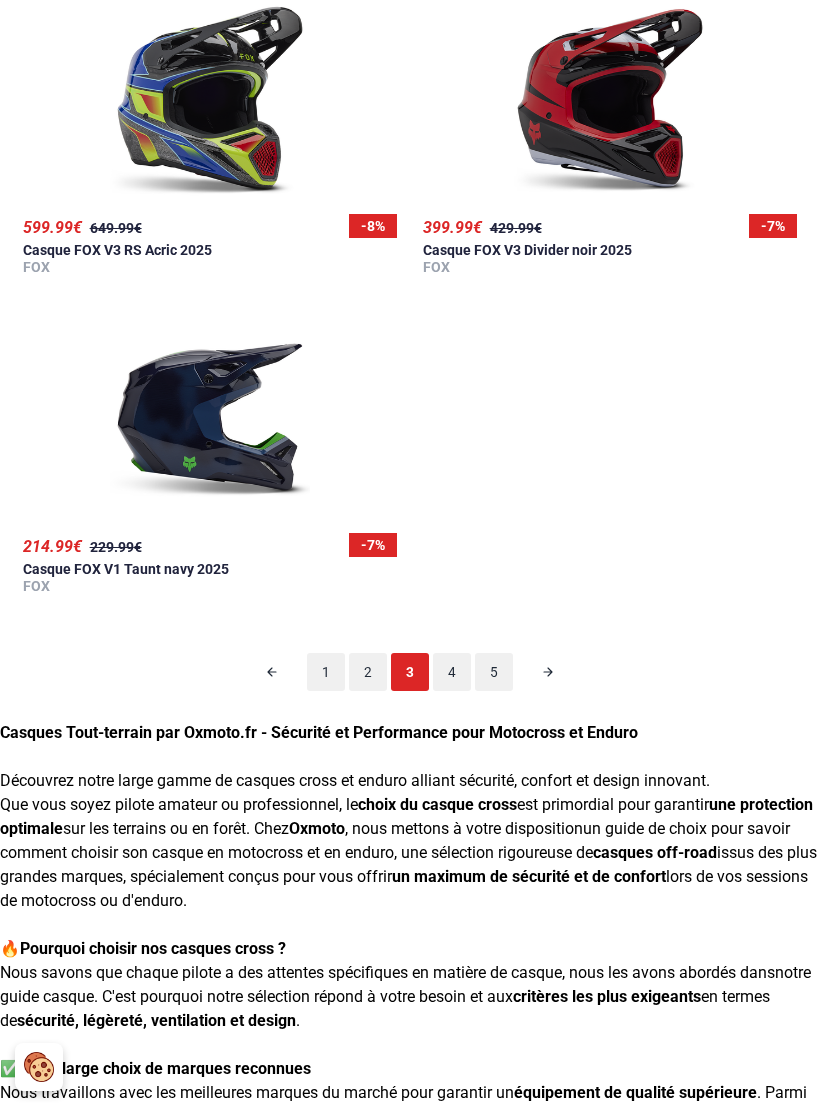 click on "4" at bounding box center (452, 672) 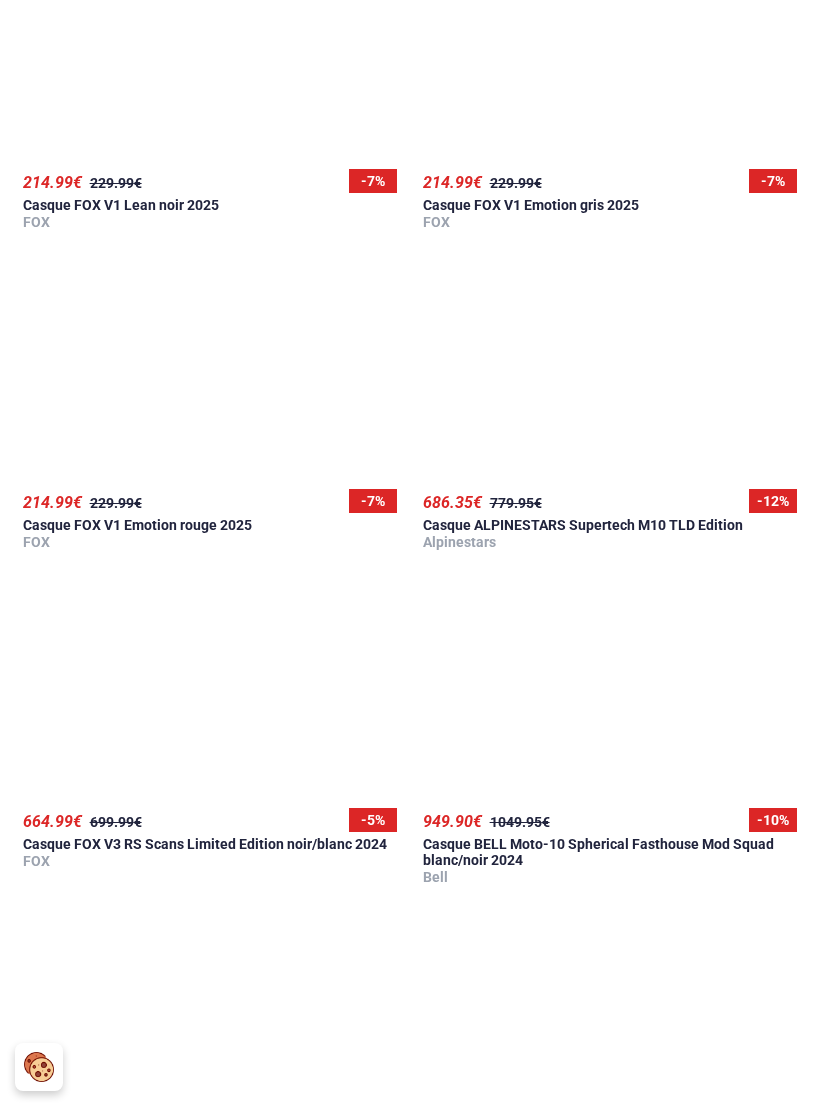 scroll, scrollTop: 2162, scrollLeft: 0, axis: vertical 